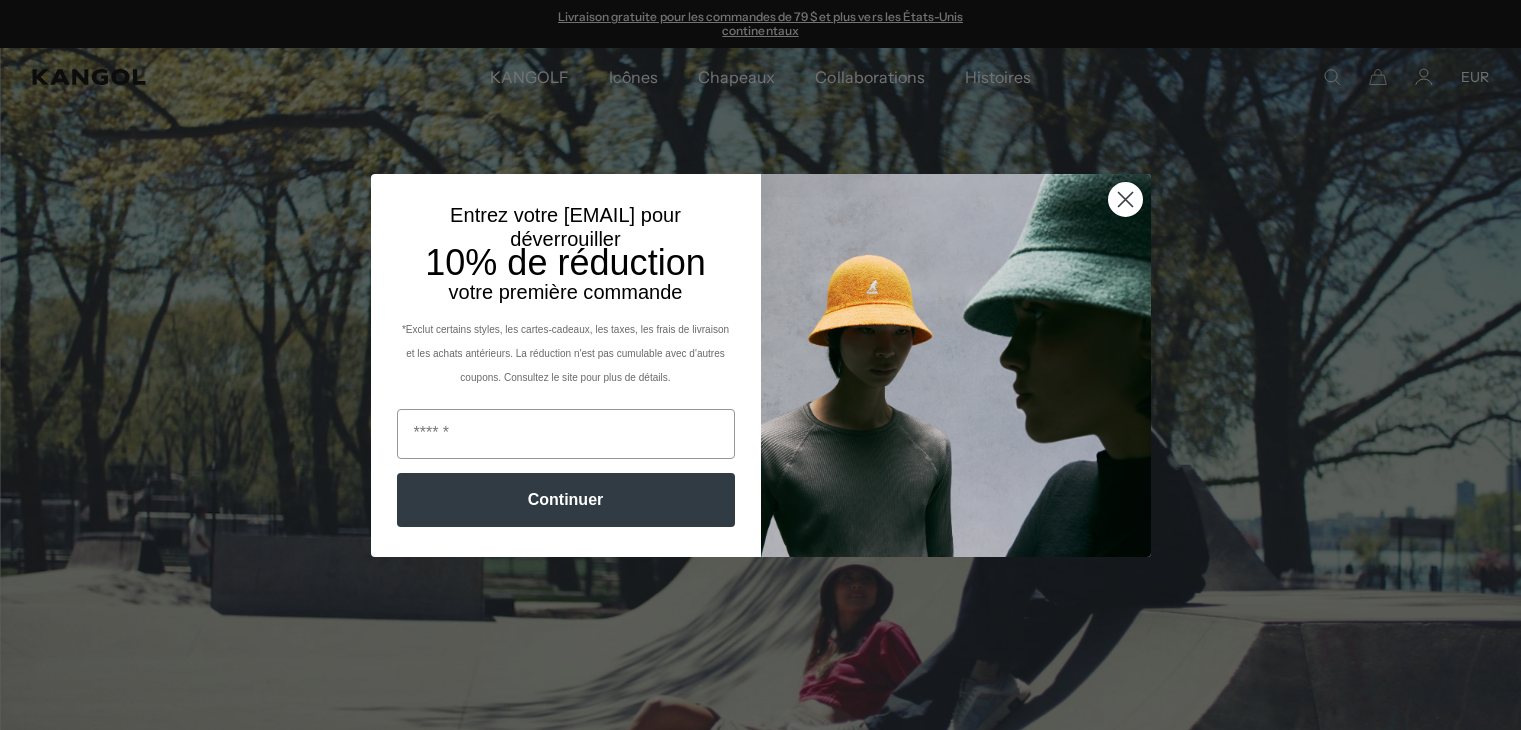 scroll, scrollTop: 0, scrollLeft: 0, axis: both 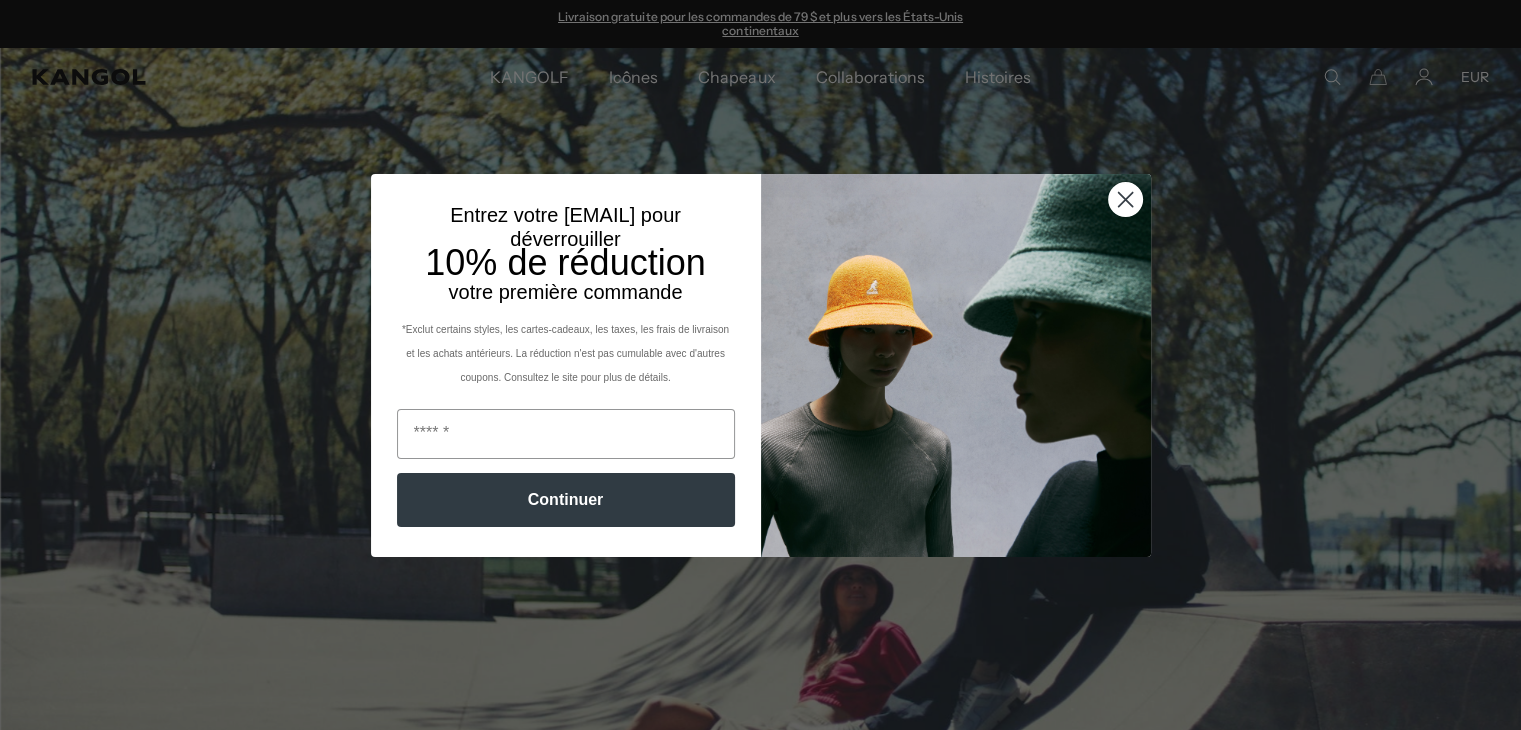 click 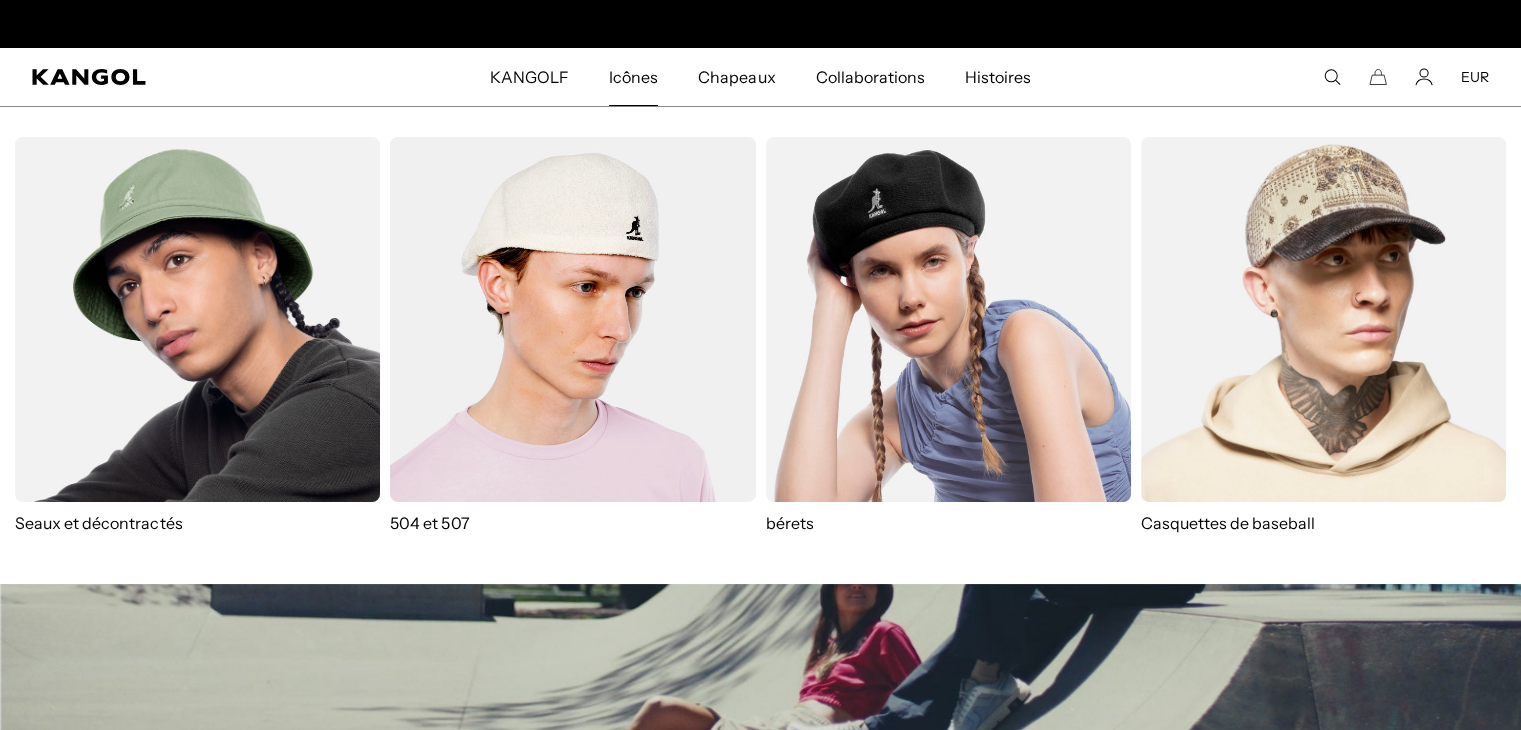 scroll, scrollTop: 0, scrollLeft: 0, axis: both 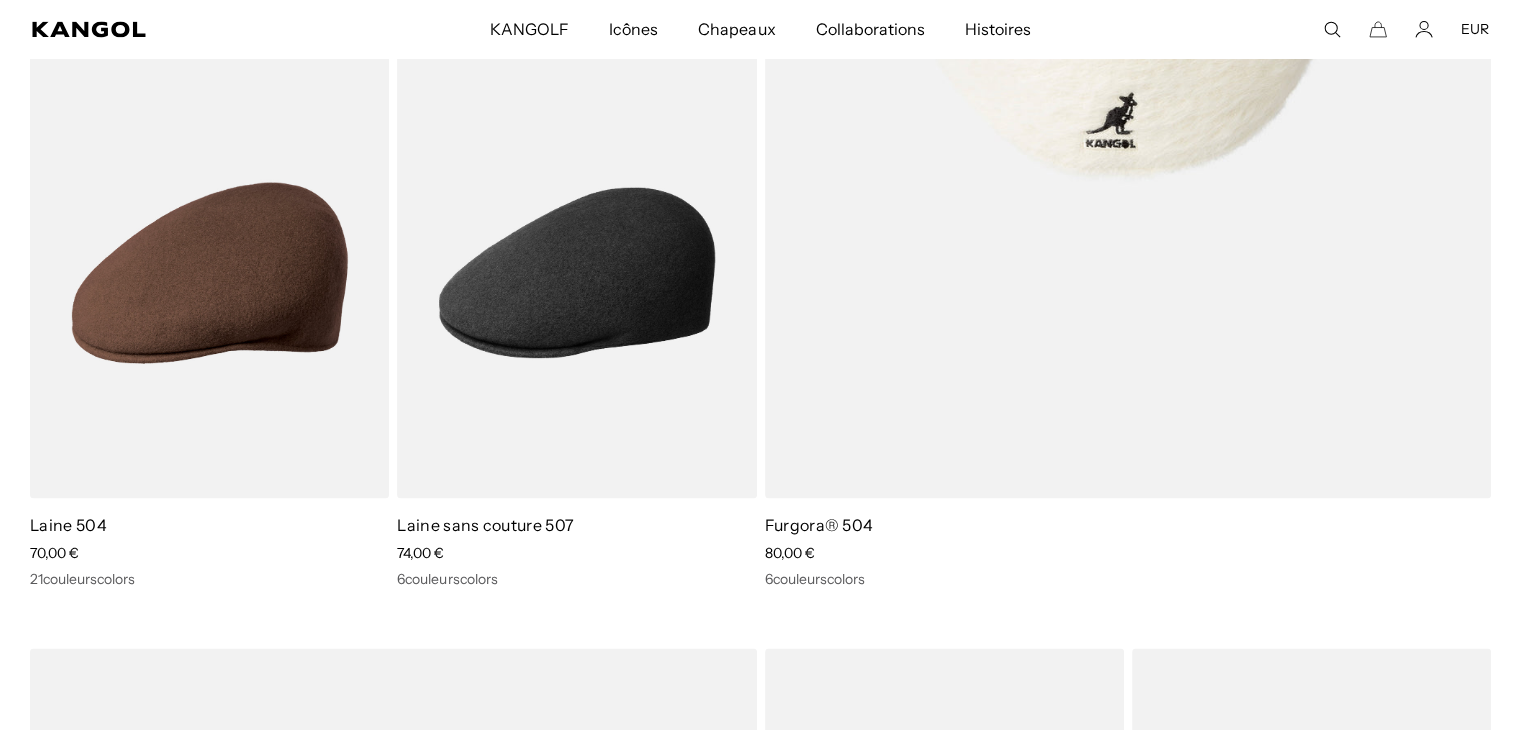 click at bounding box center (1128, -13) 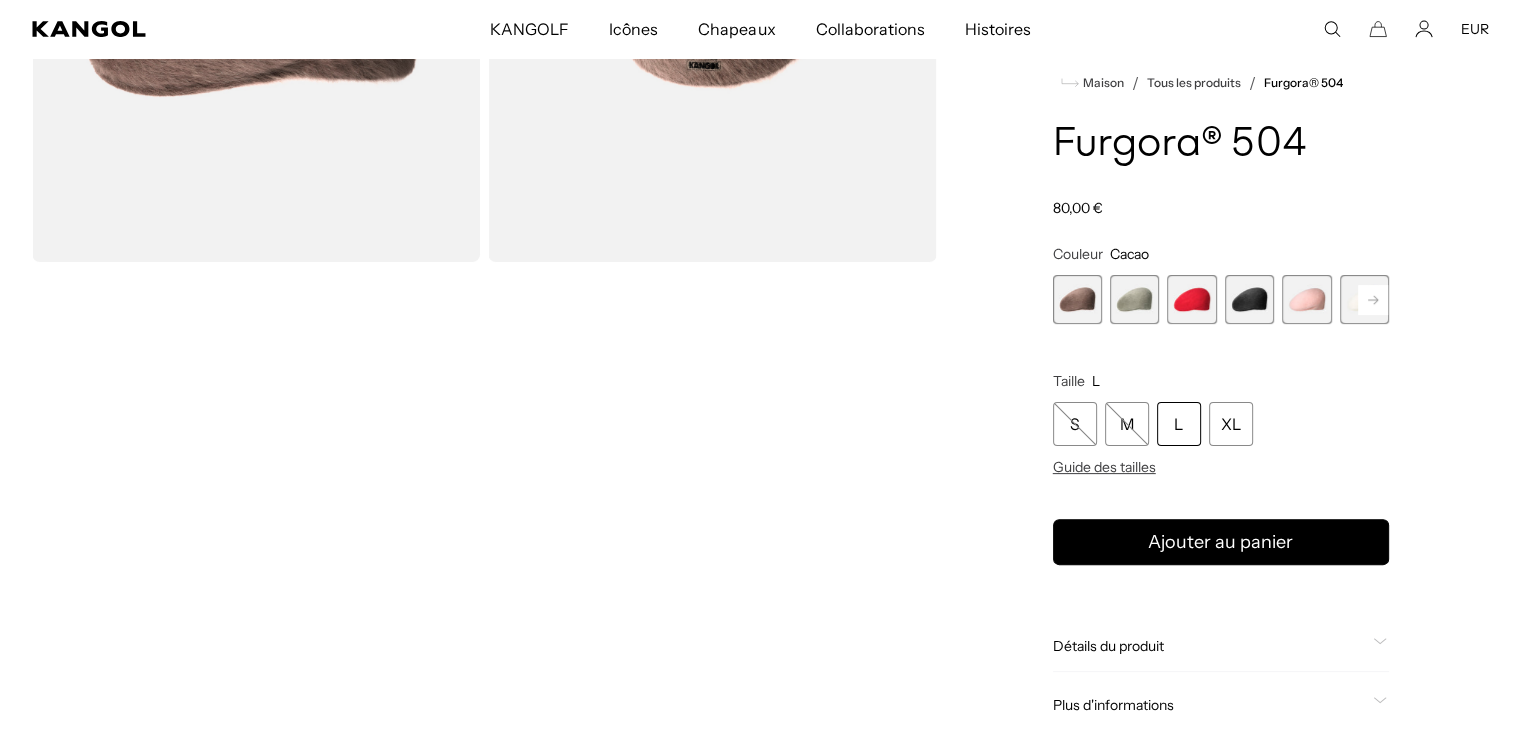 scroll, scrollTop: 600, scrollLeft: 0, axis: vertical 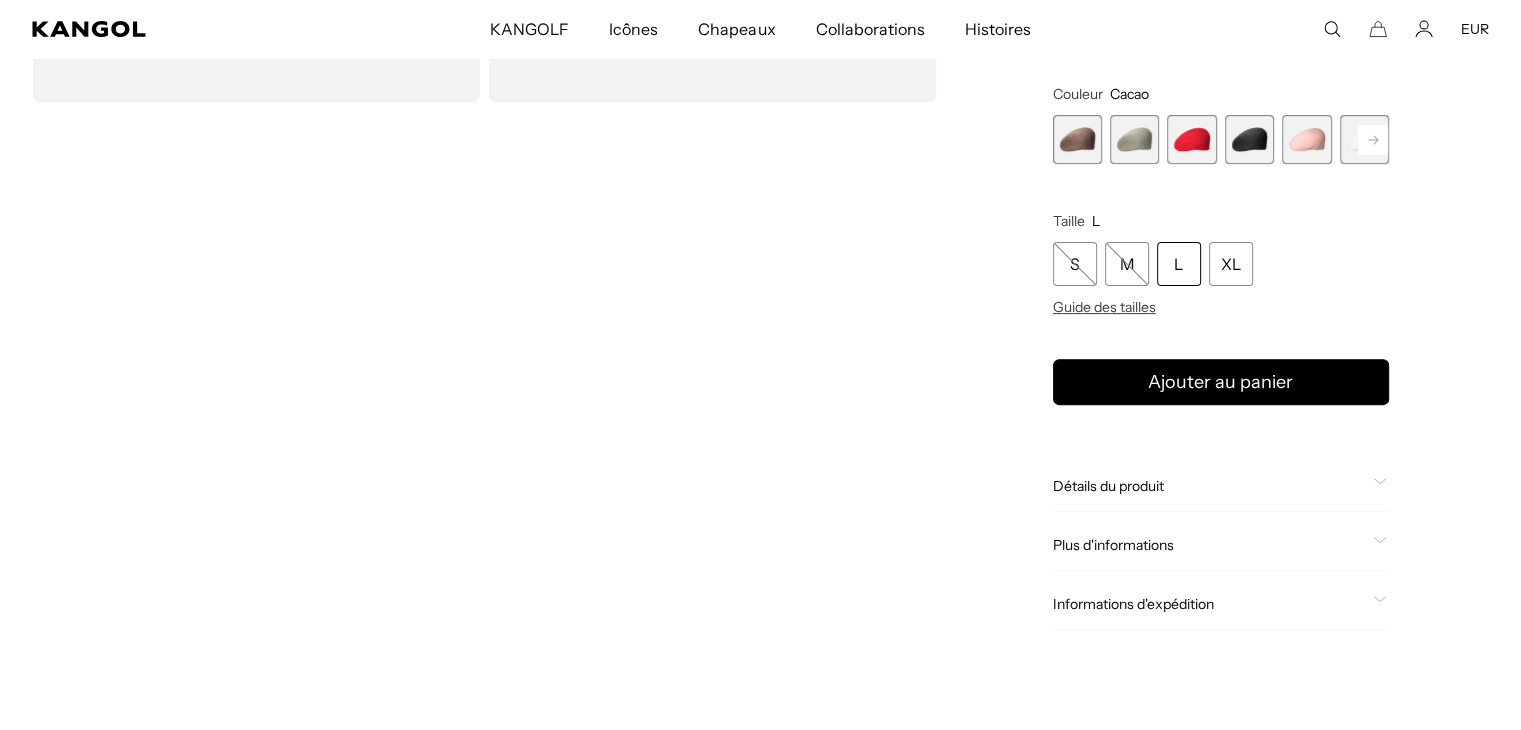 click 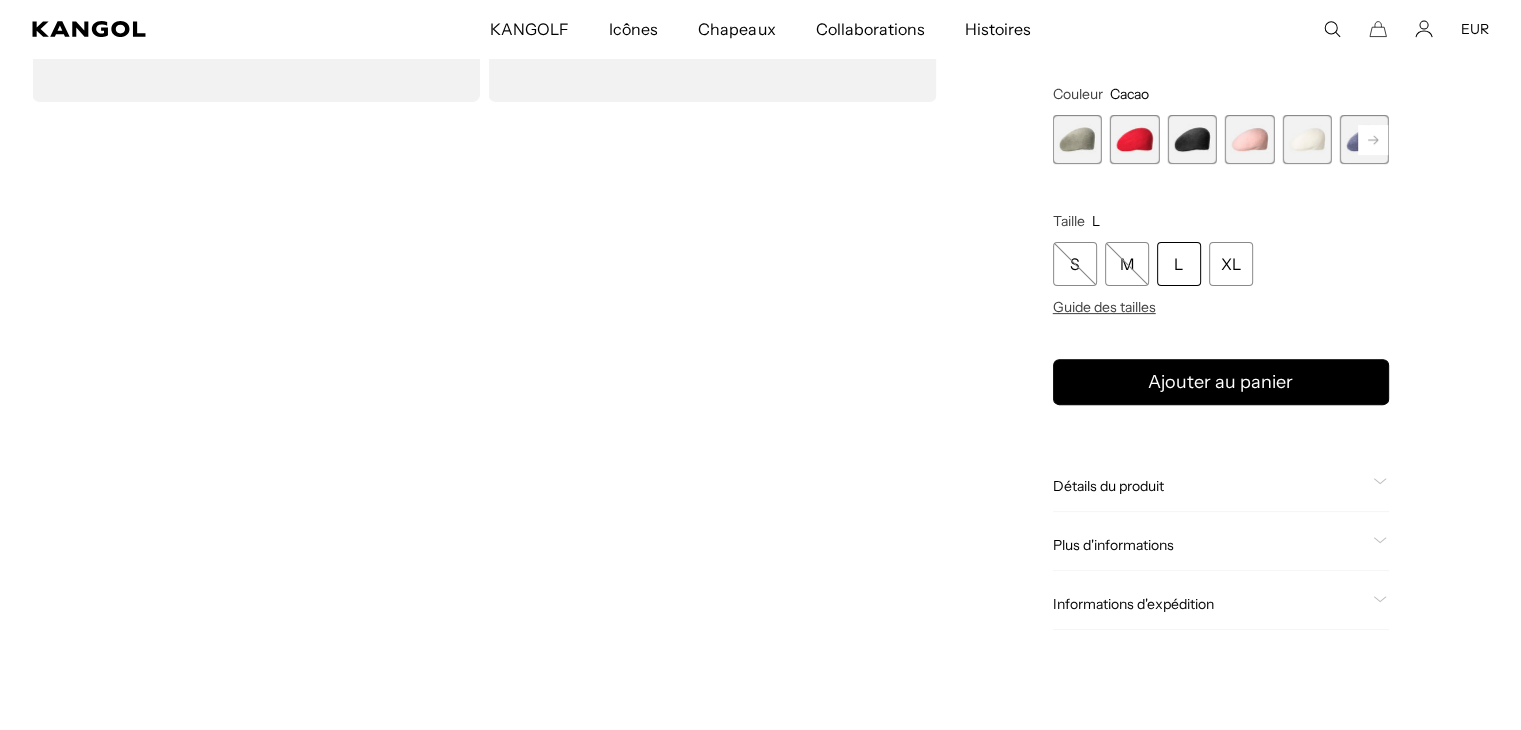 click at bounding box center [1364, 139] 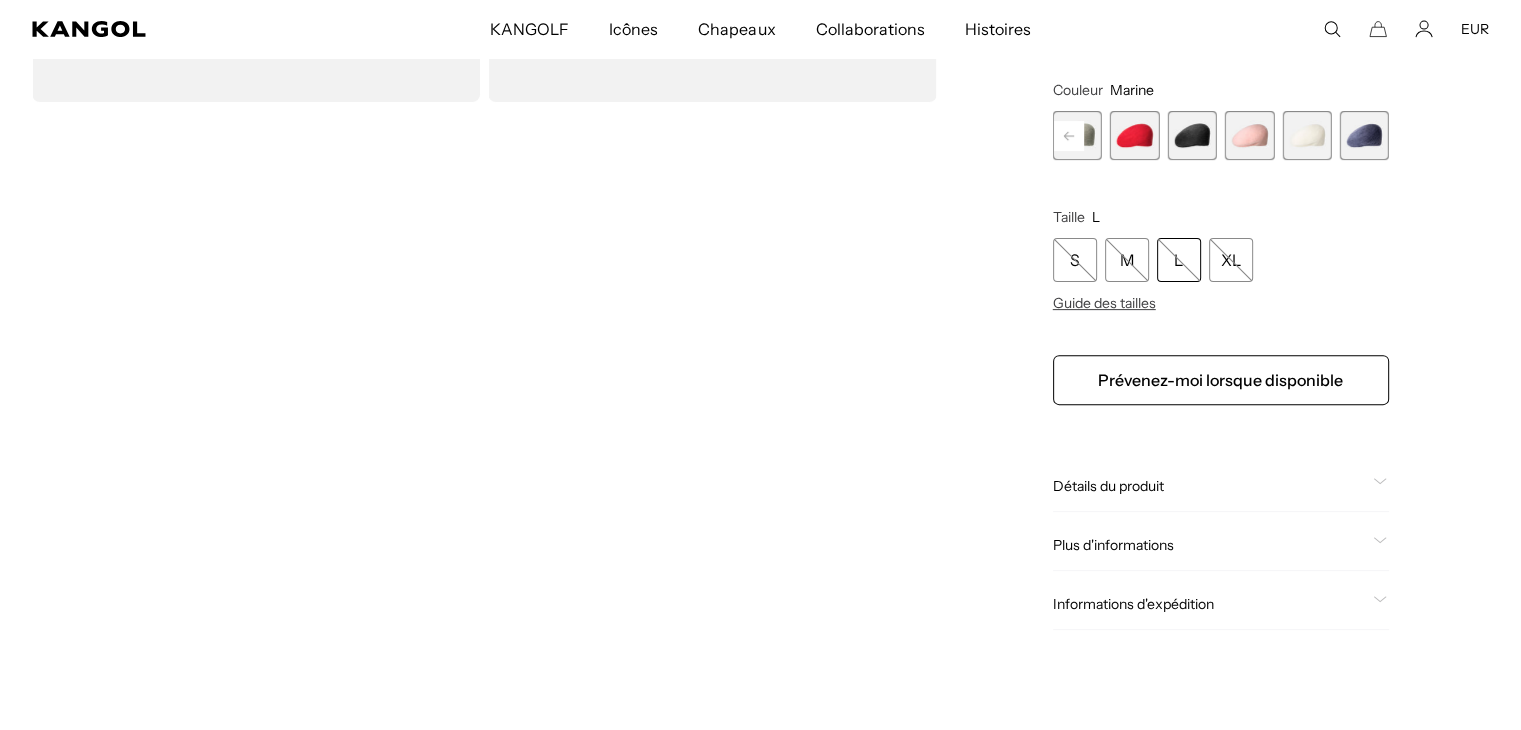 scroll, scrollTop: 0, scrollLeft: 0, axis: both 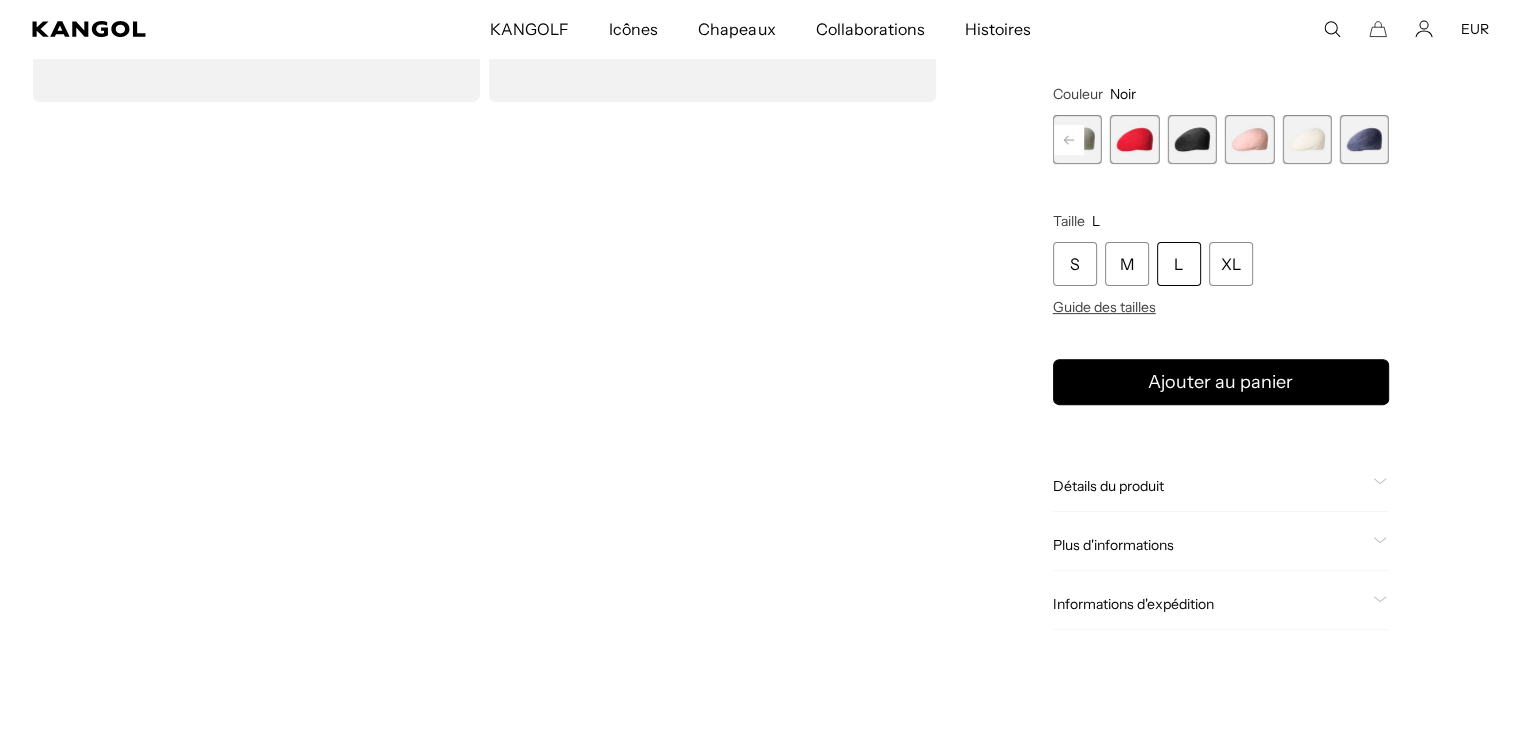 click at bounding box center [1191, 139] 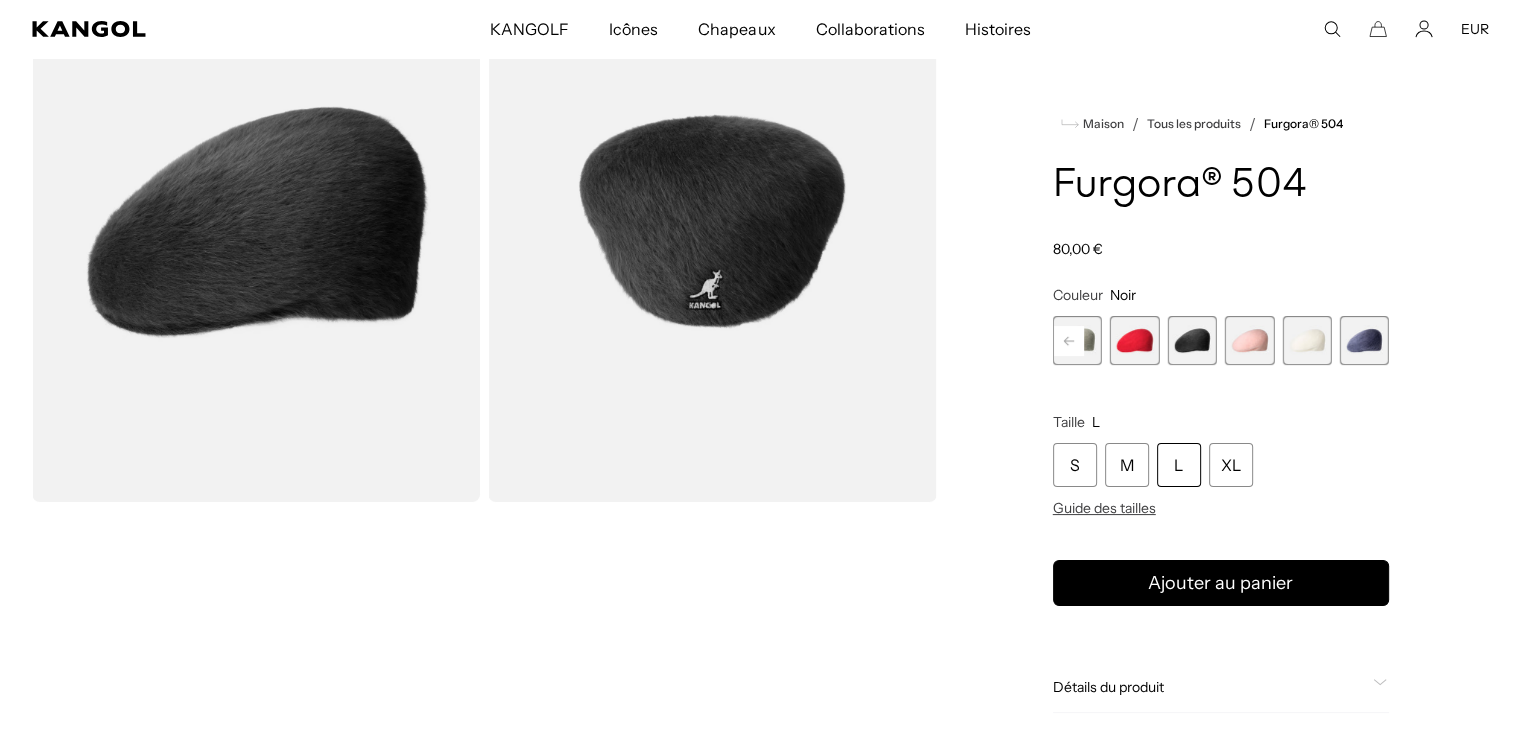 scroll, scrollTop: 100, scrollLeft: 0, axis: vertical 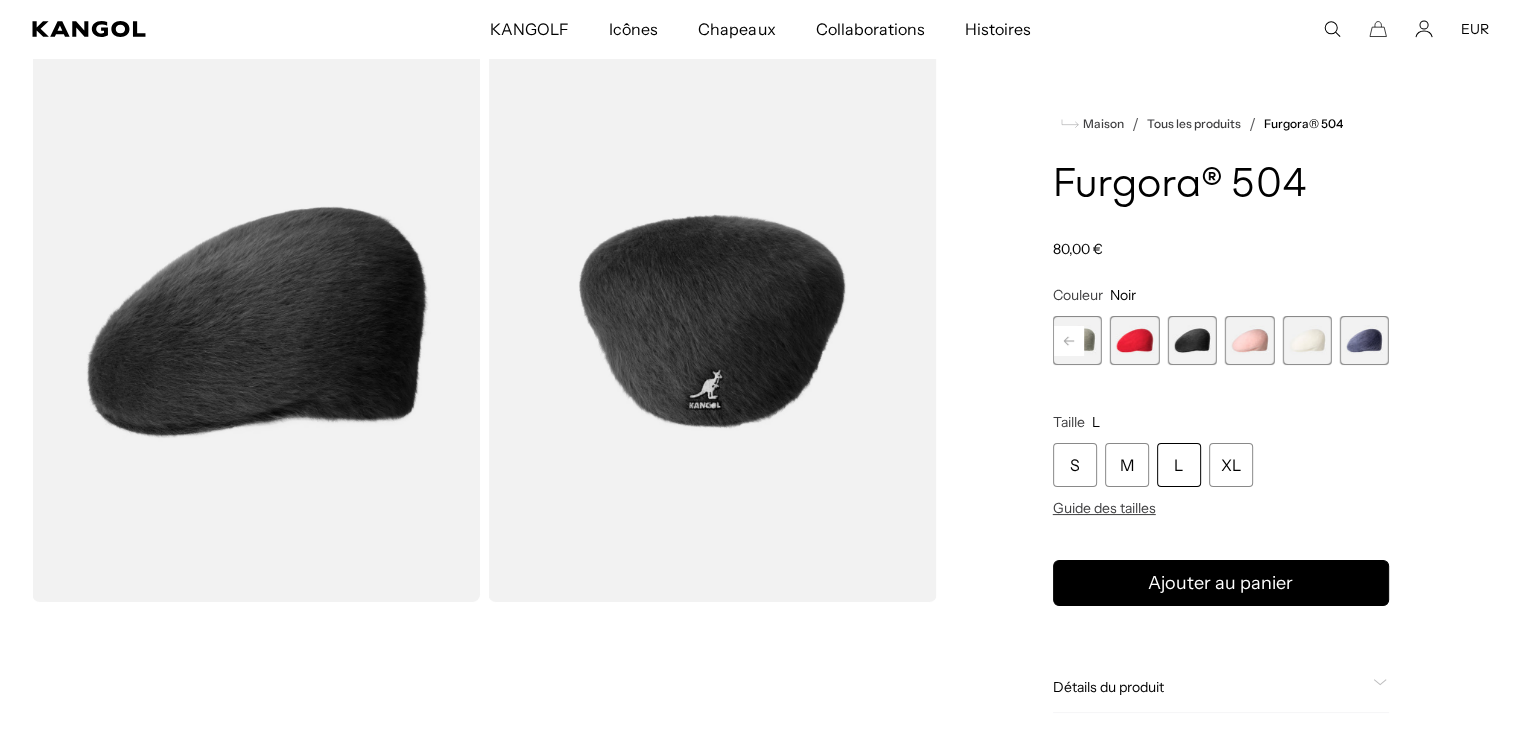 click at bounding box center (1134, 340) 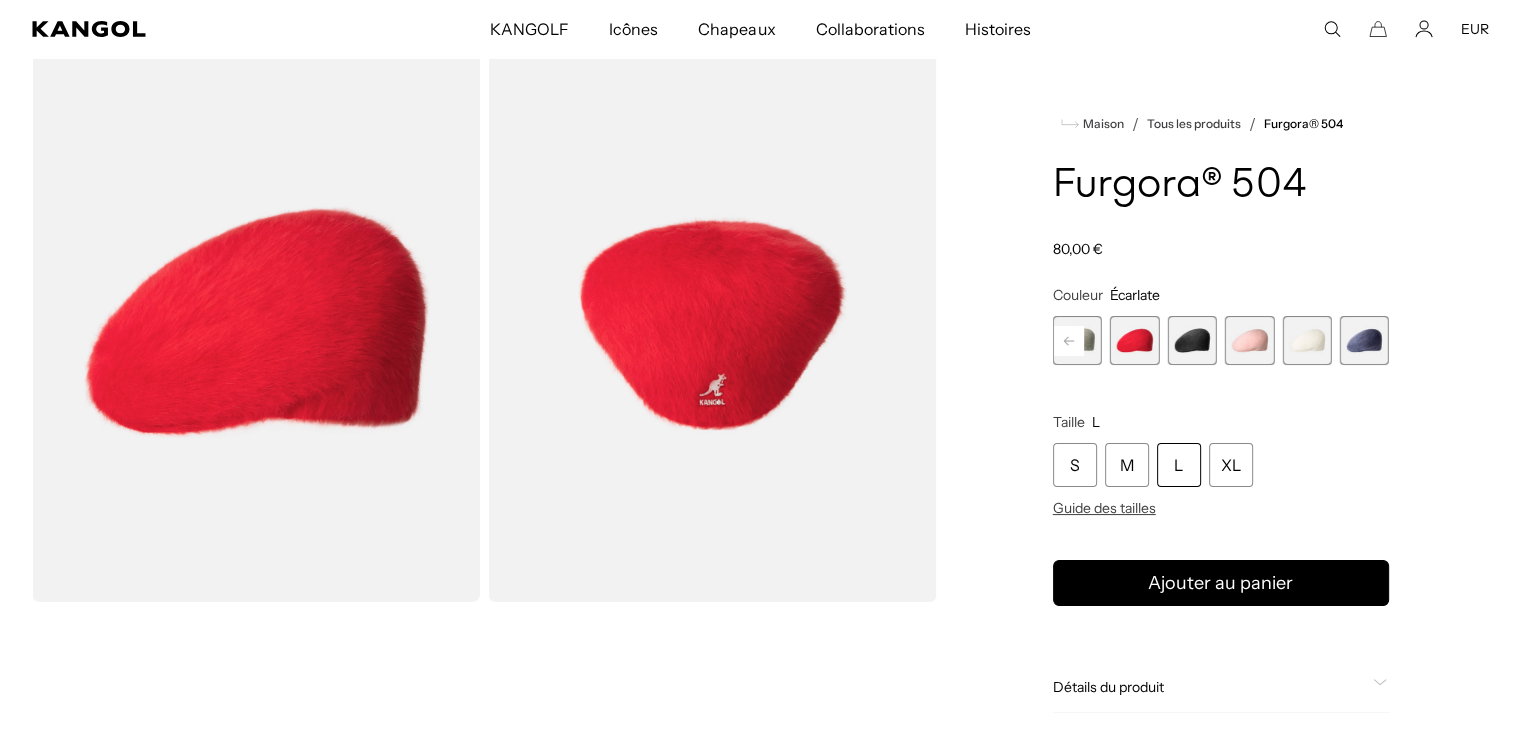 click at bounding box center (1364, 340) 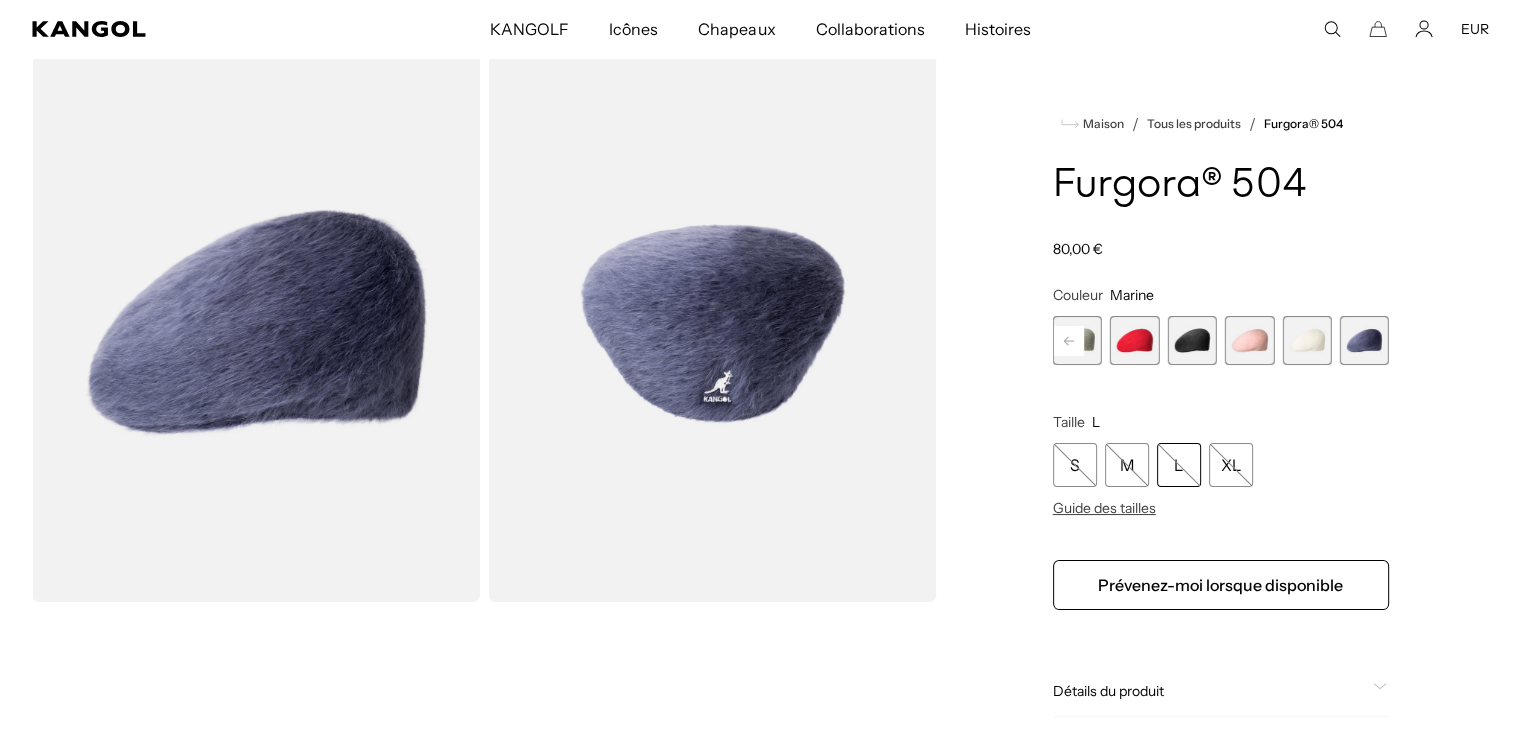 scroll, scrollTop: 0, scrollLeft: 0, axis: both 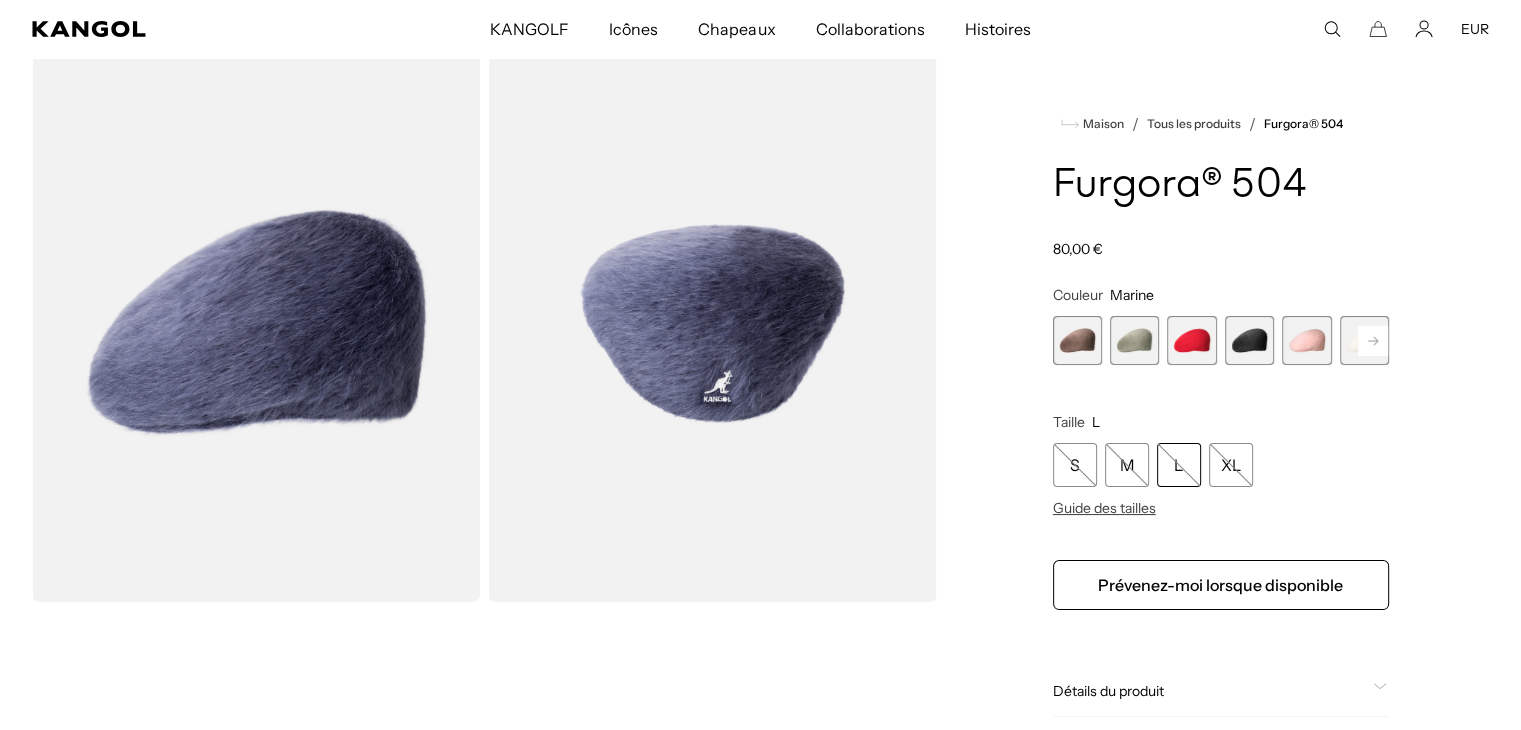 click at bounding box center [1077, 340] 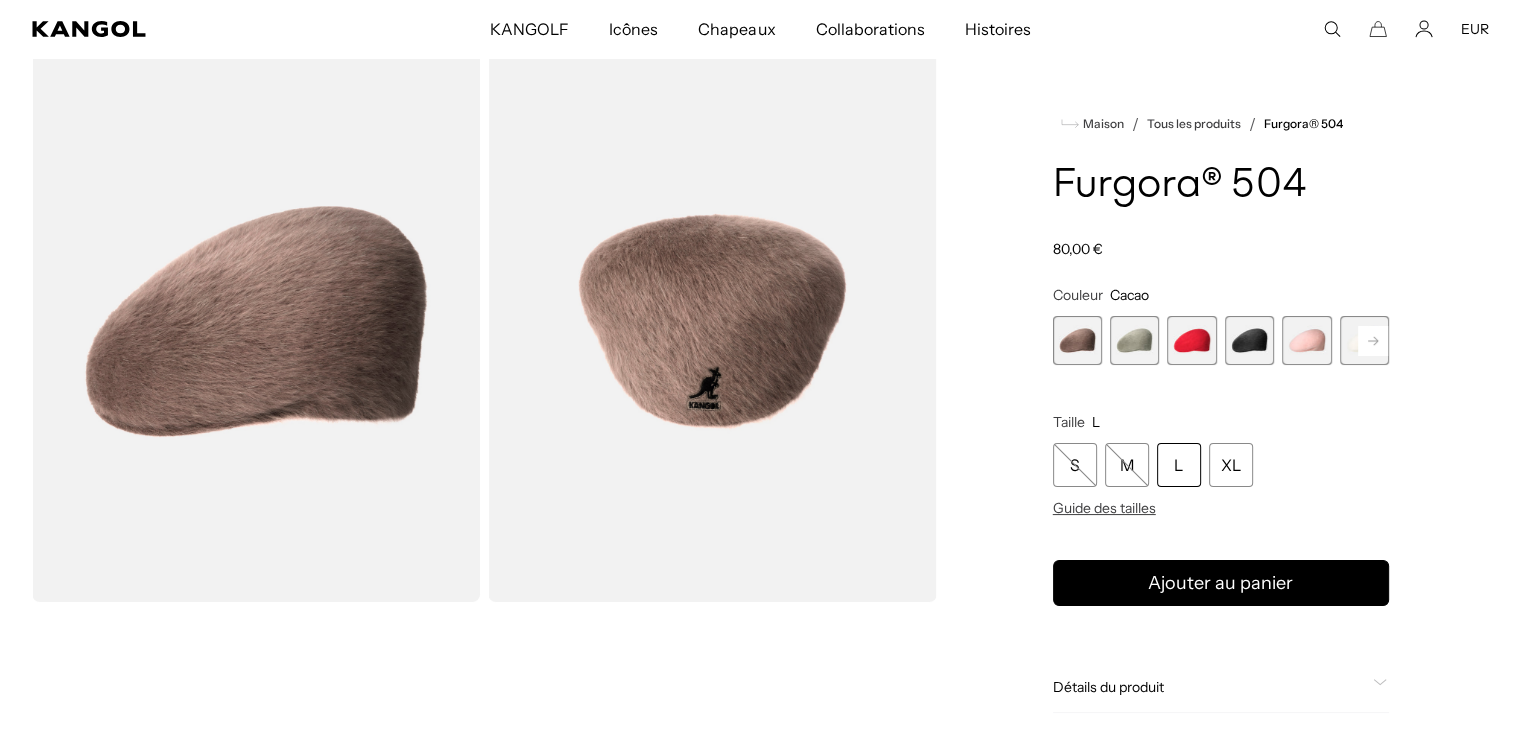 scroll, scrollTop: 0, scrollLeft: 412, axis: horizontal 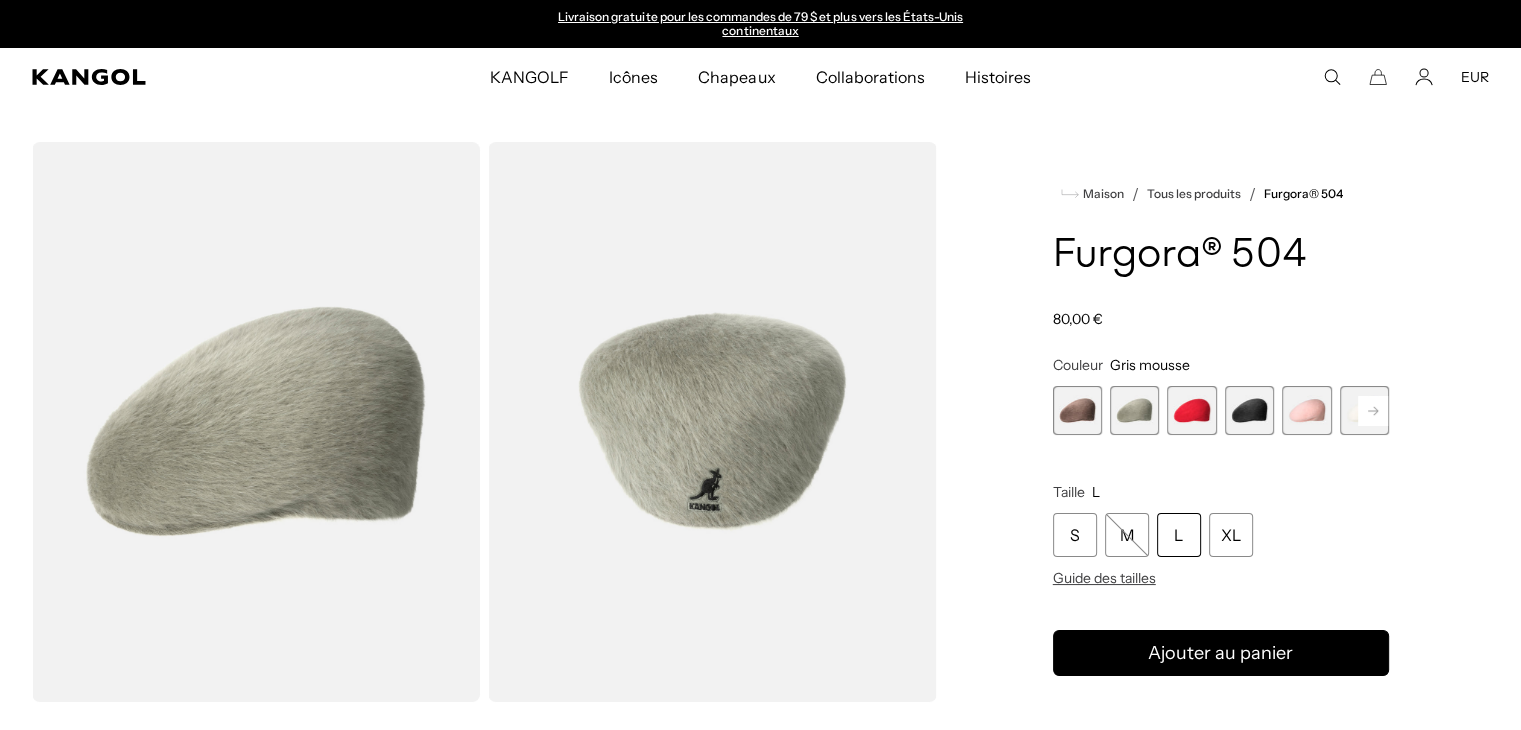 click 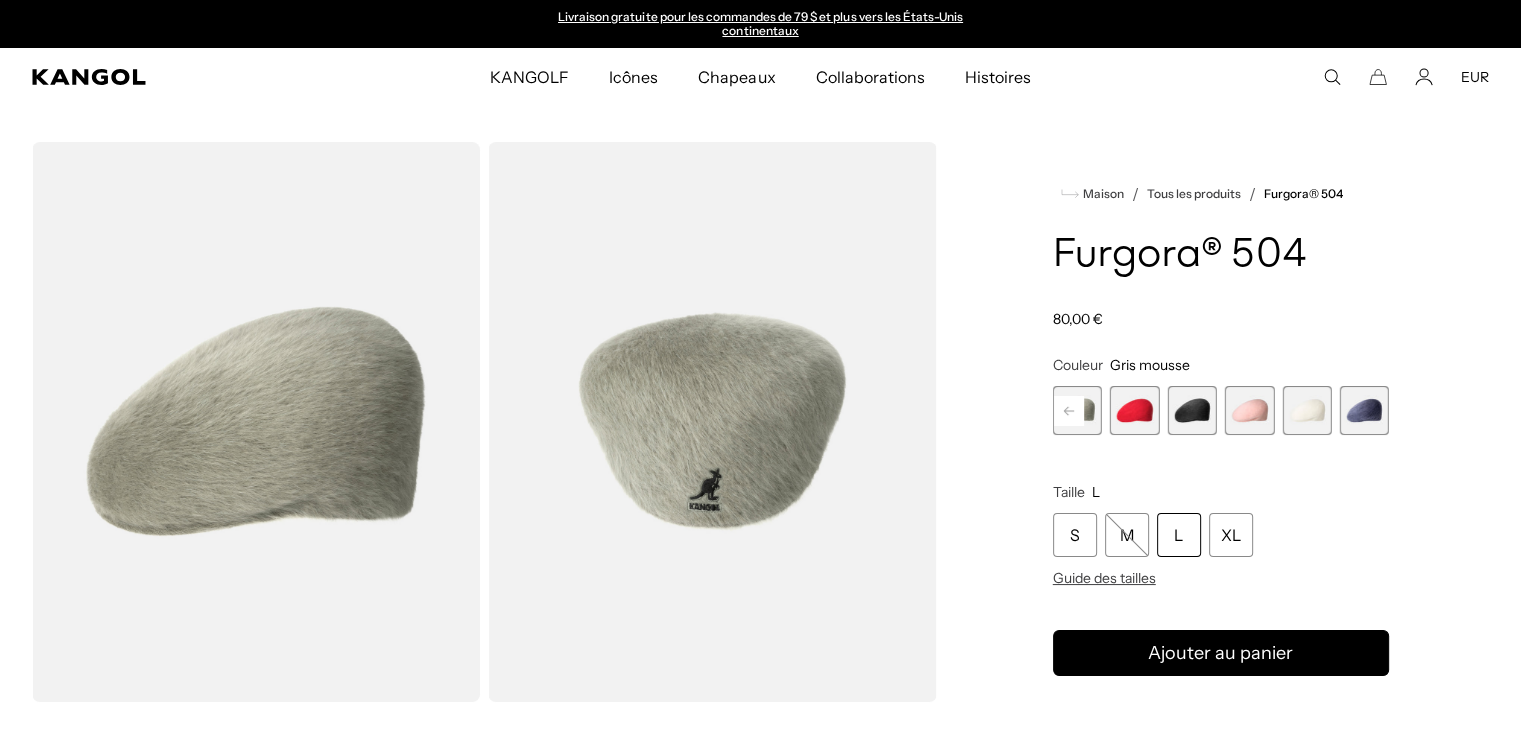 click at bounding box center [1364, 410] 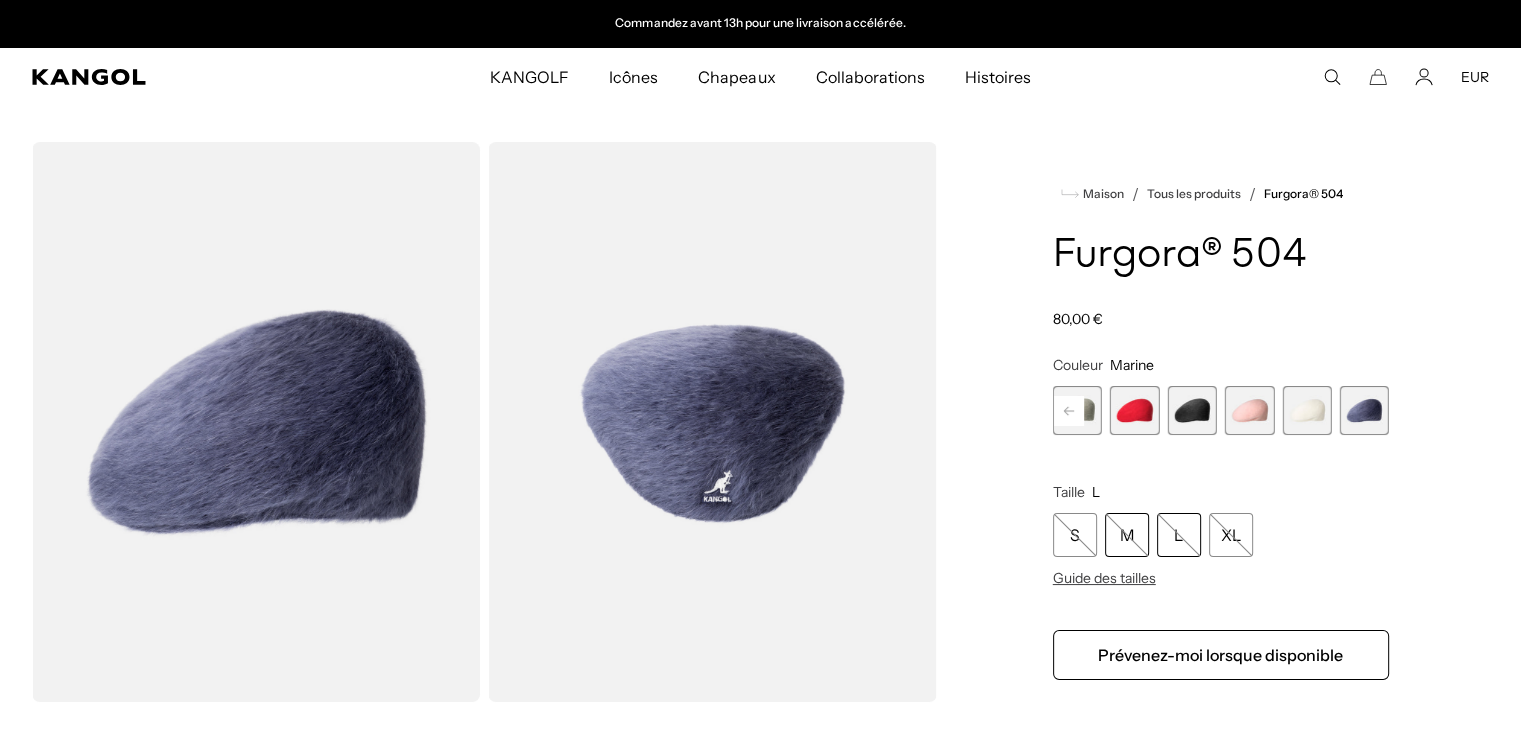 click on "M" at bounding box center [1127, 535] 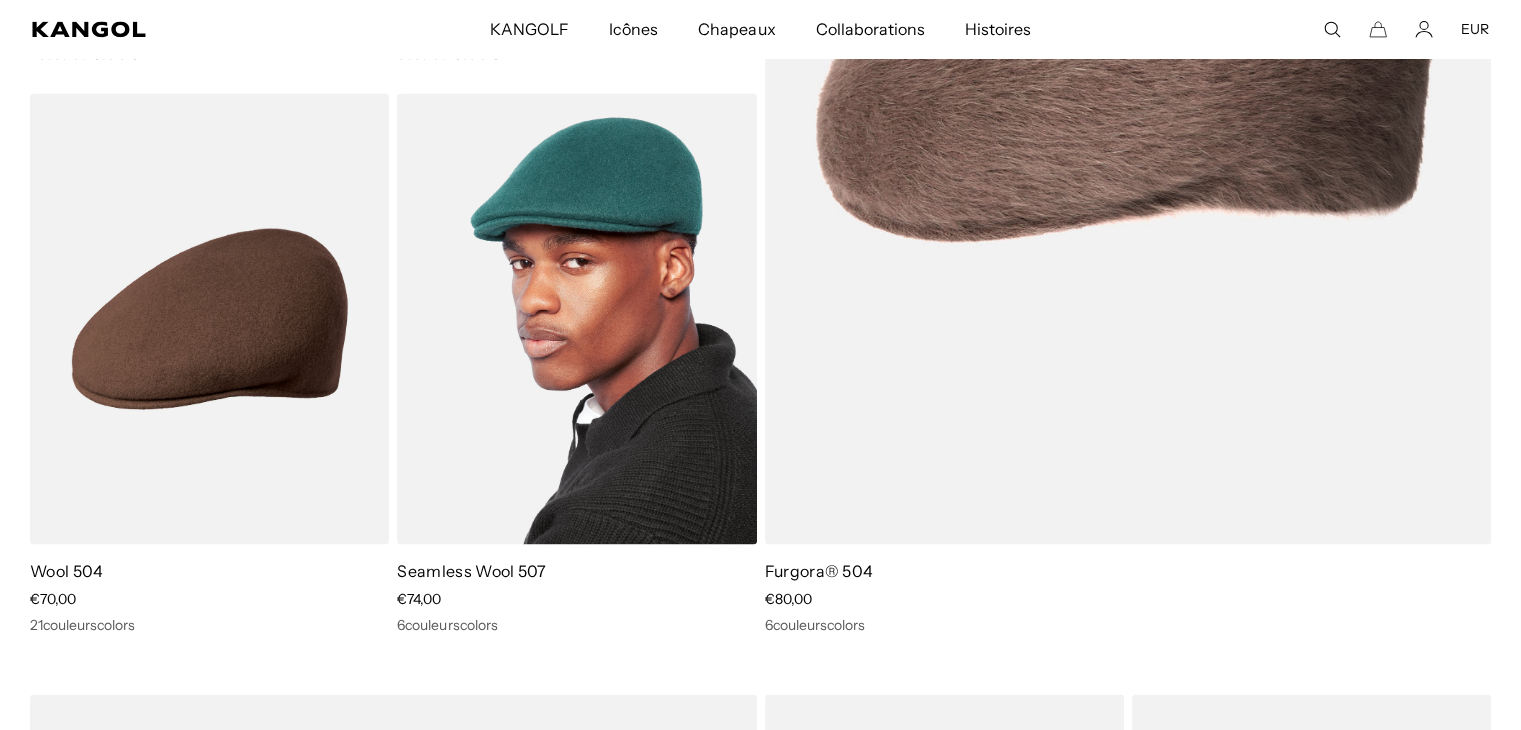 scroll, scrollTop: 3340, scrollLeft: 0, axis: vertical 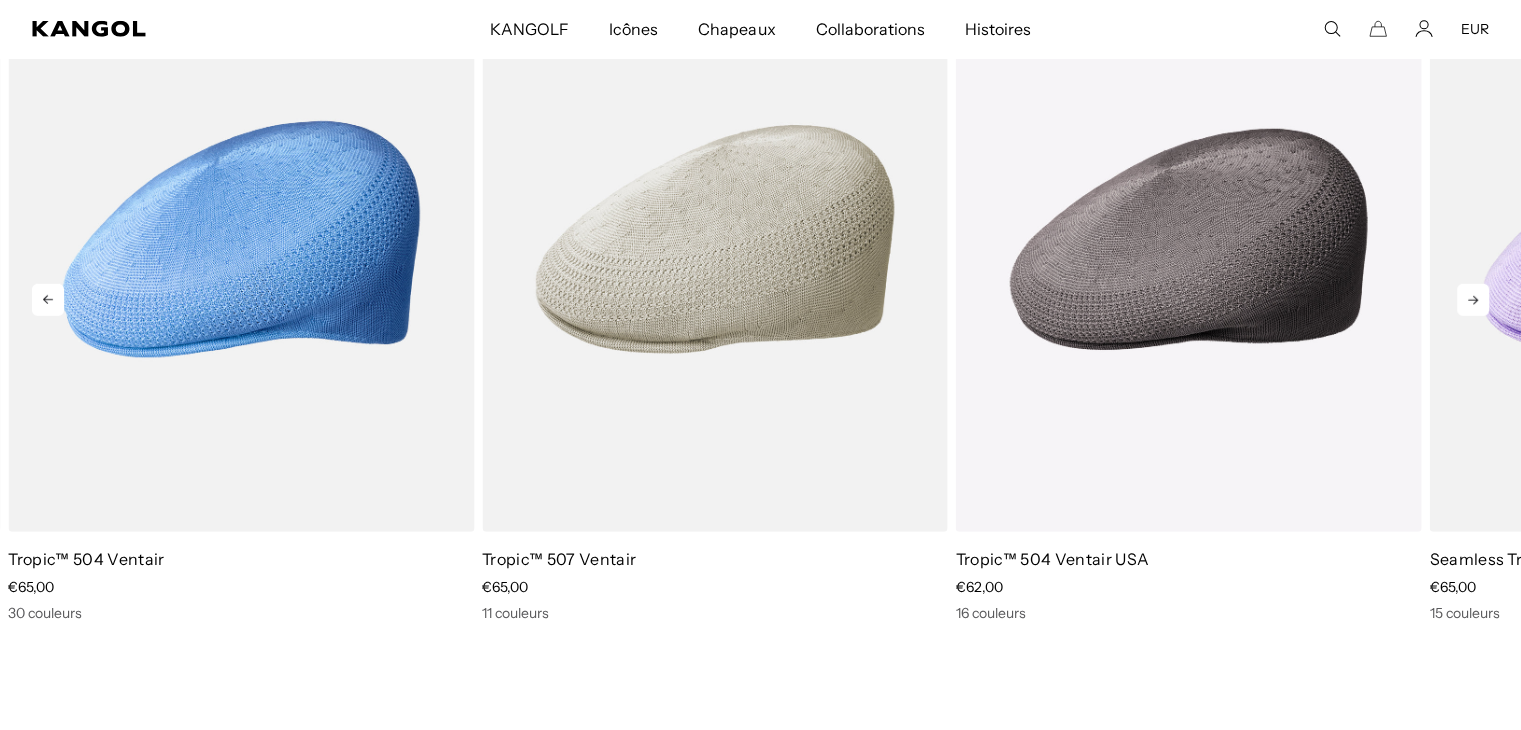 click 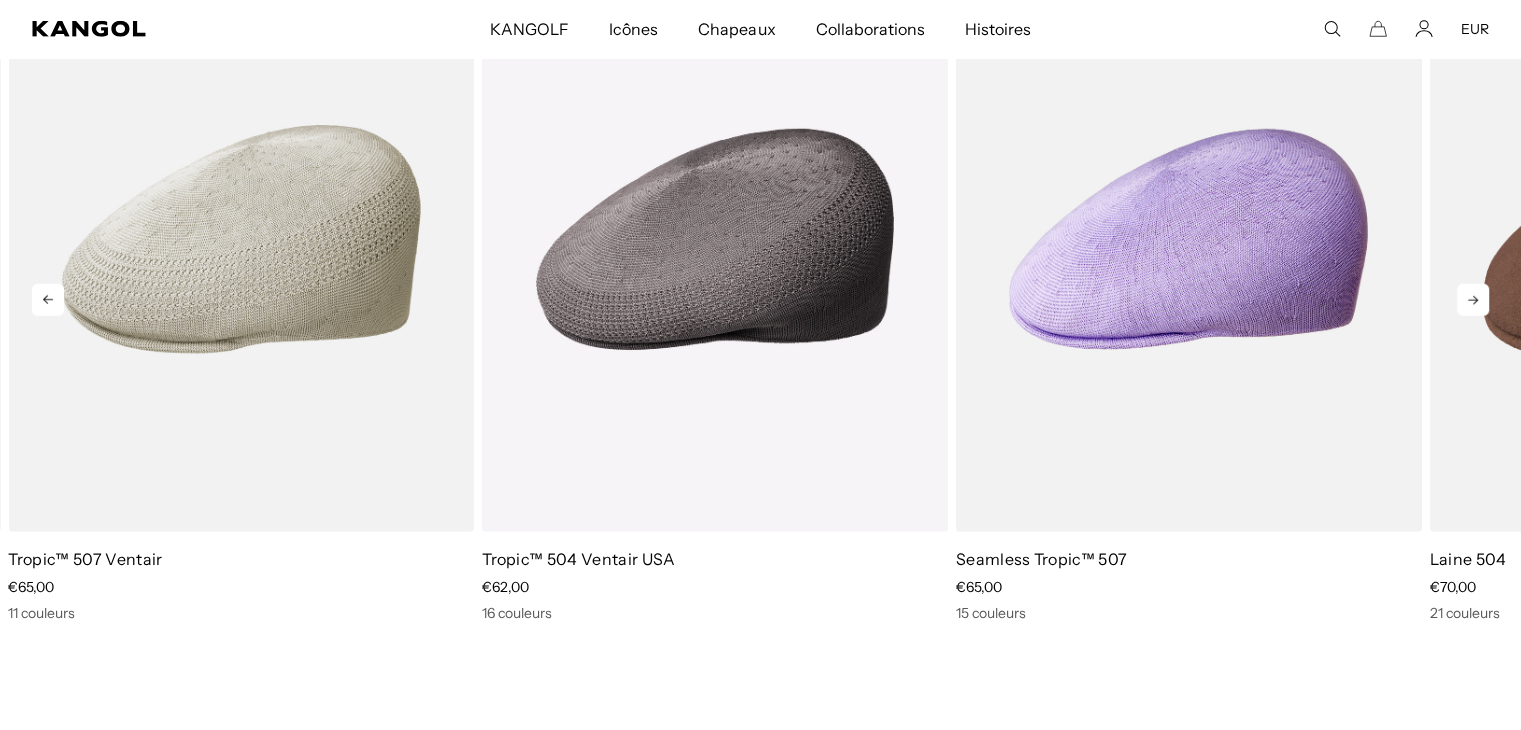 scroll, scrollTop: 0, scrollLeft: 0, axis: both 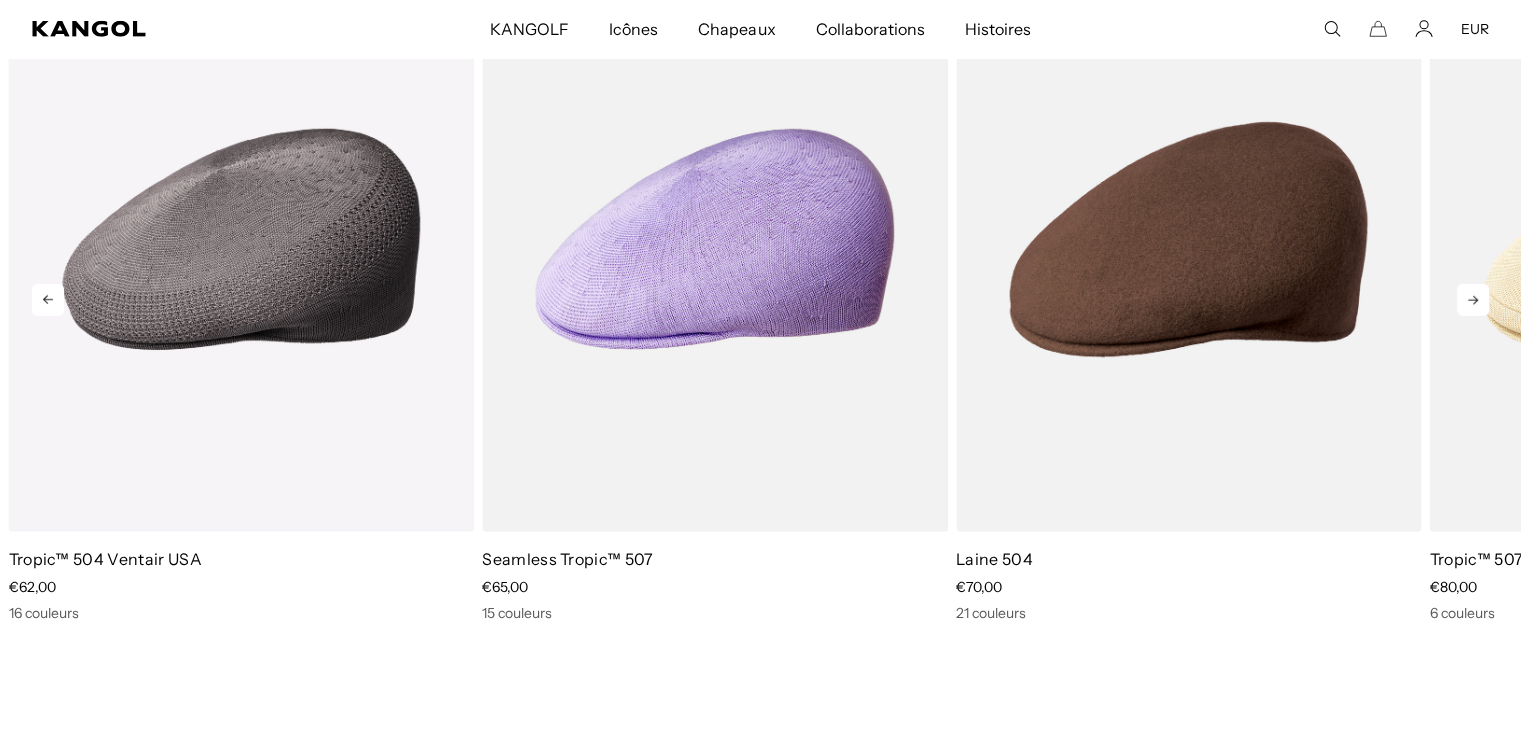 click 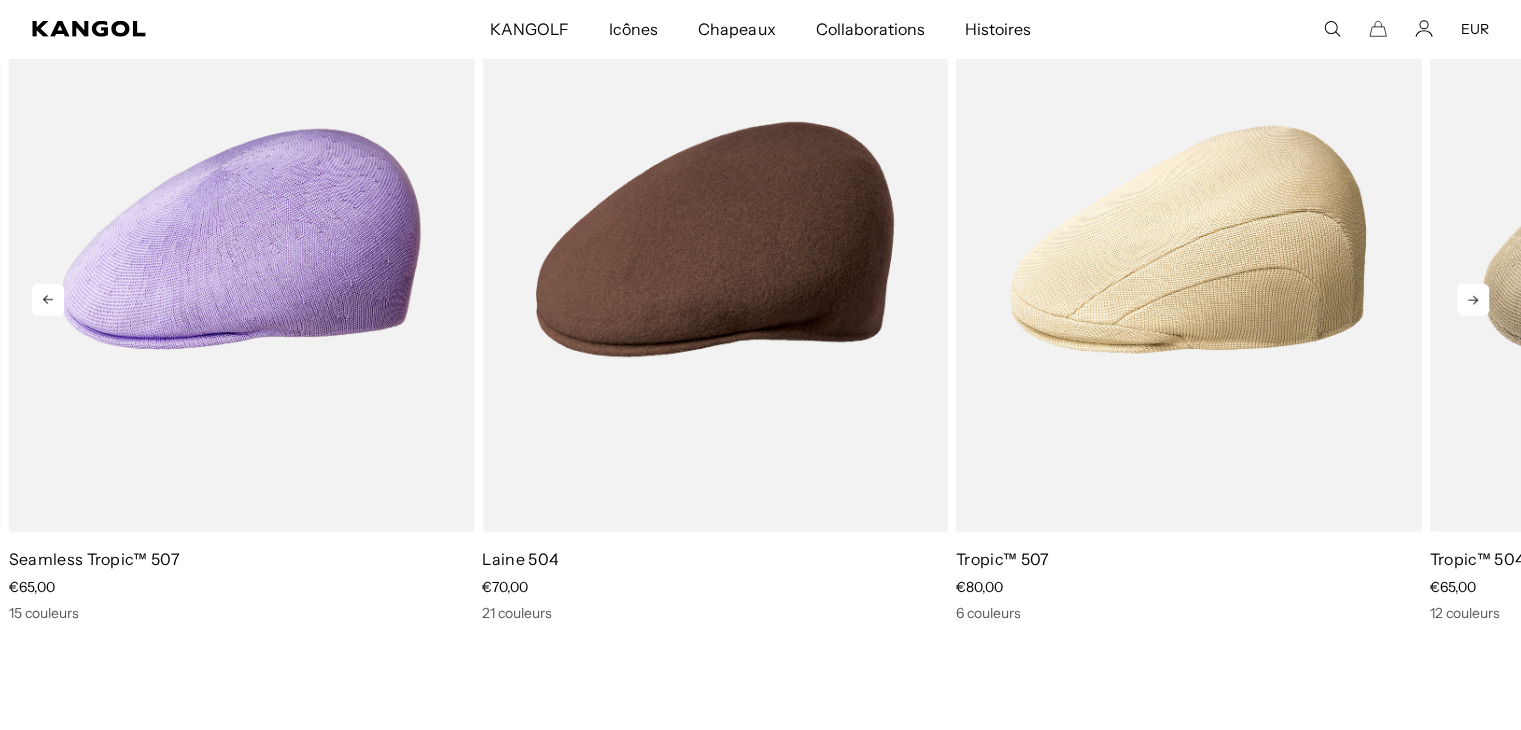 click 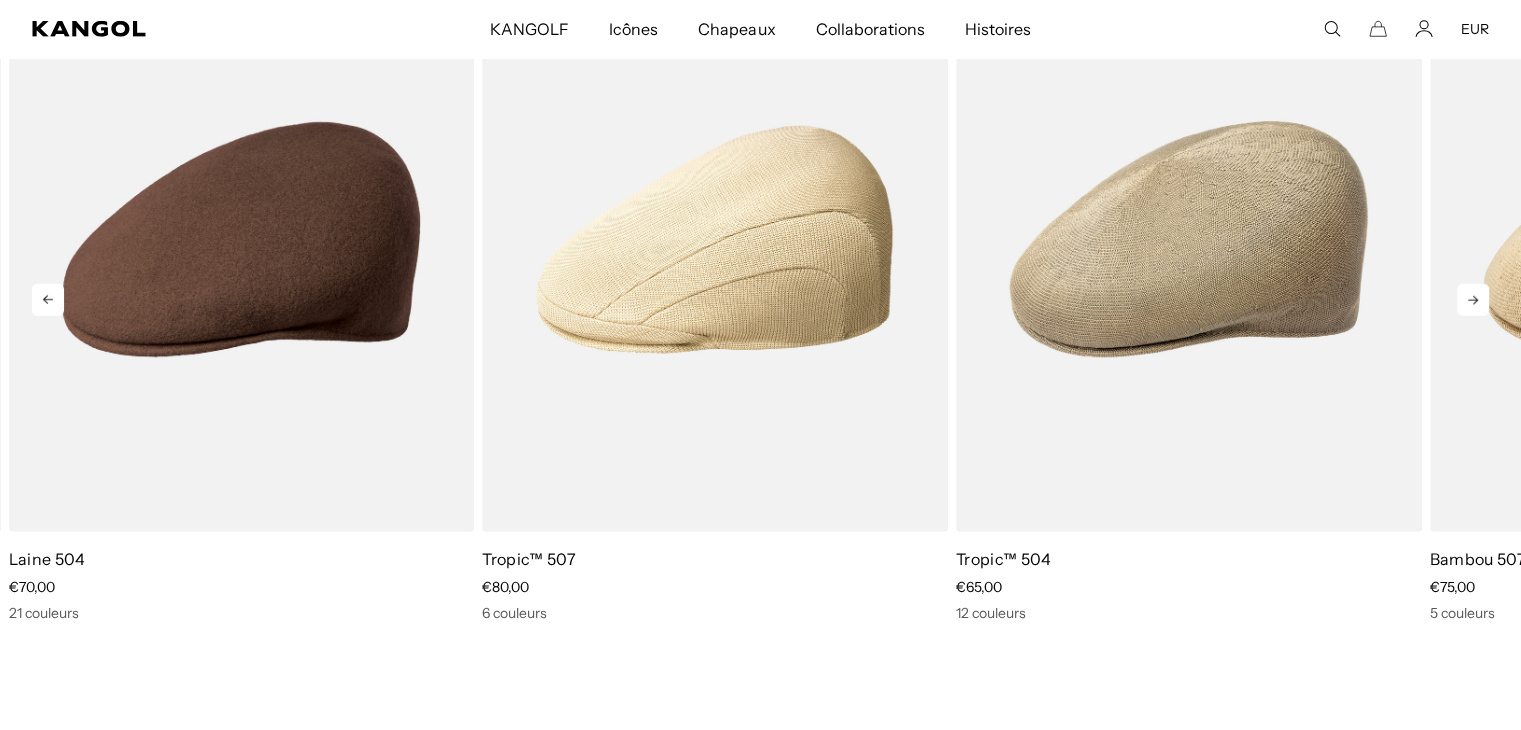 click 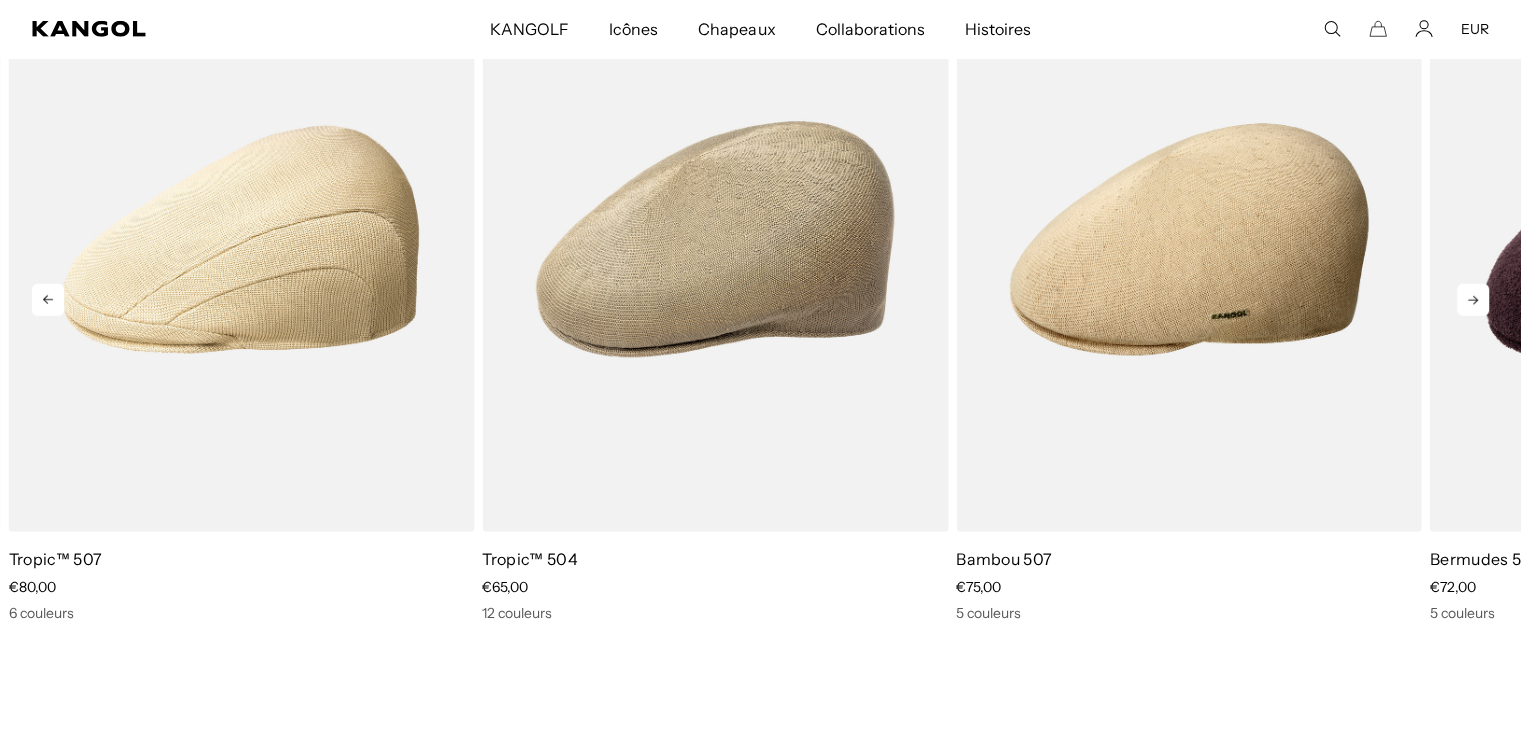 click 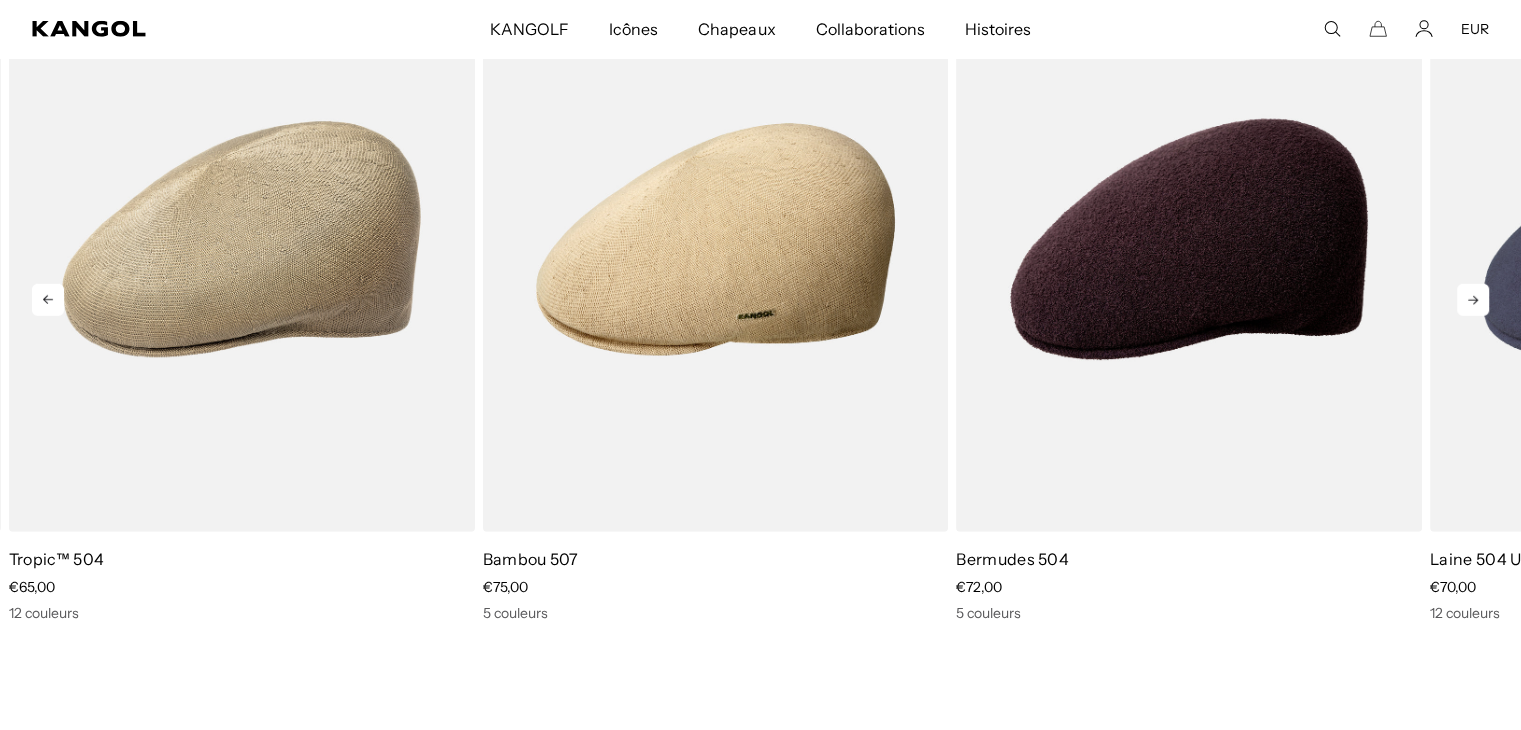 click 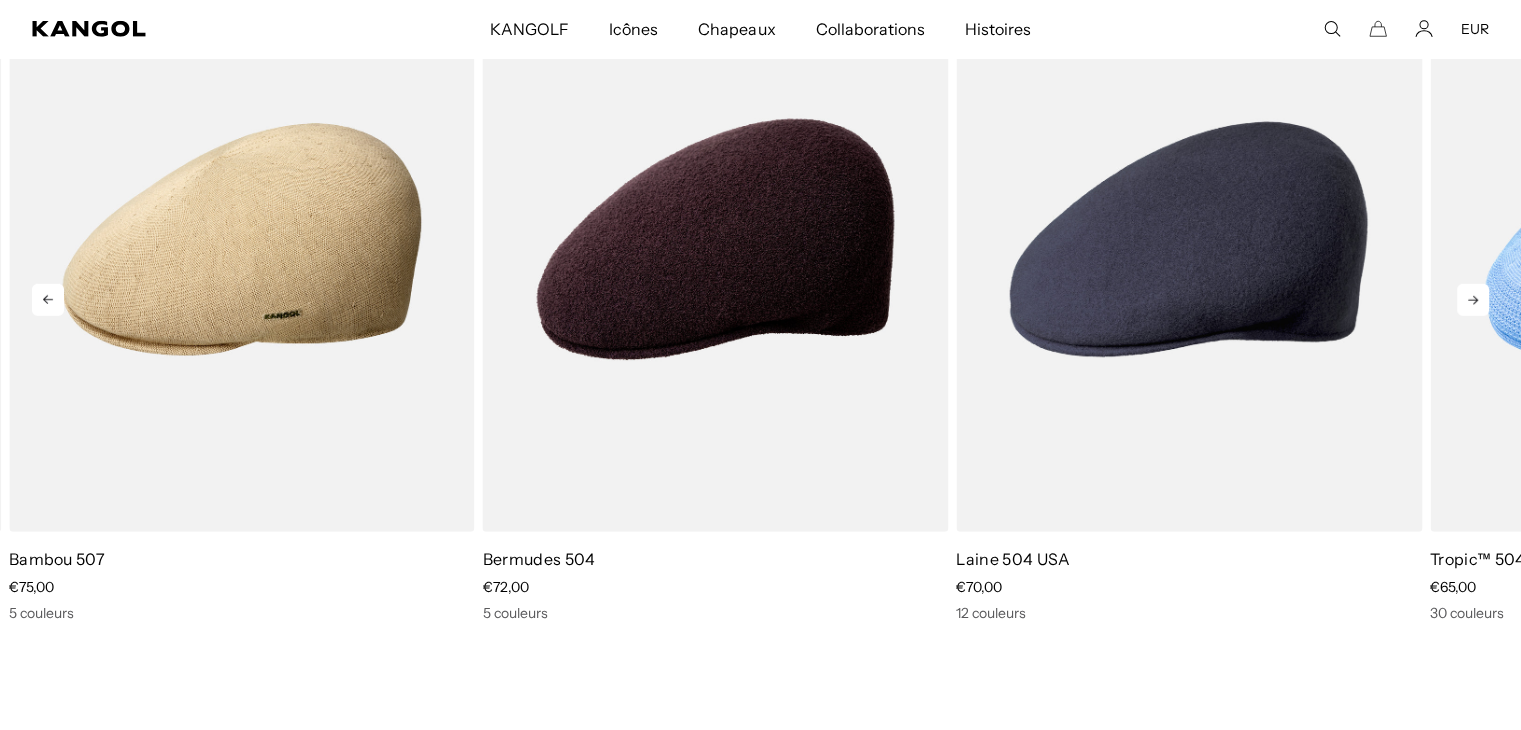 scroll, scrollTop: 0, scrollLeft: 412, axis: horizontal 